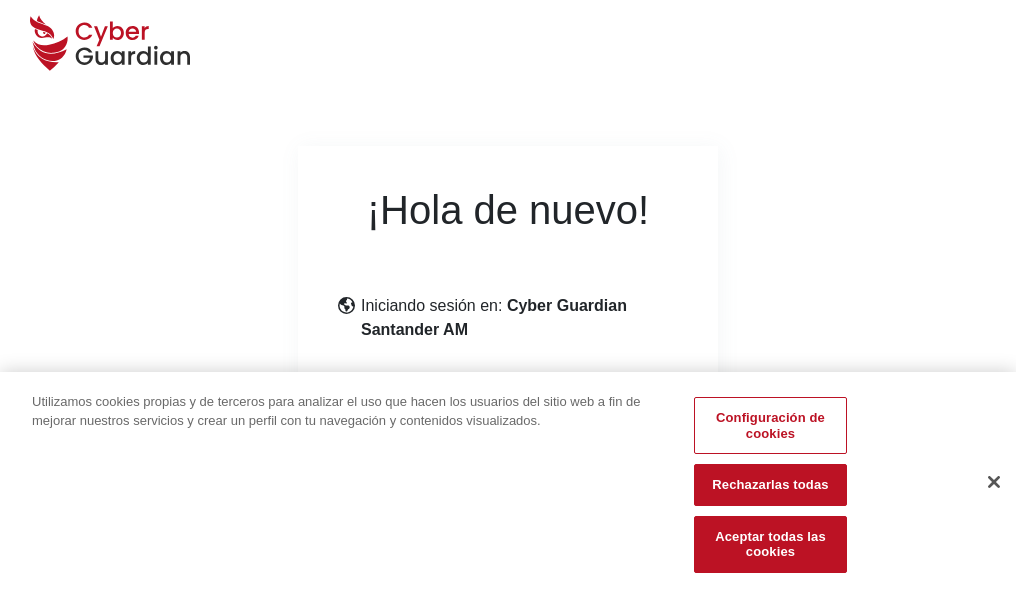 scroll, scrollTop: 245, scrollLeft: 0, axis: vertical 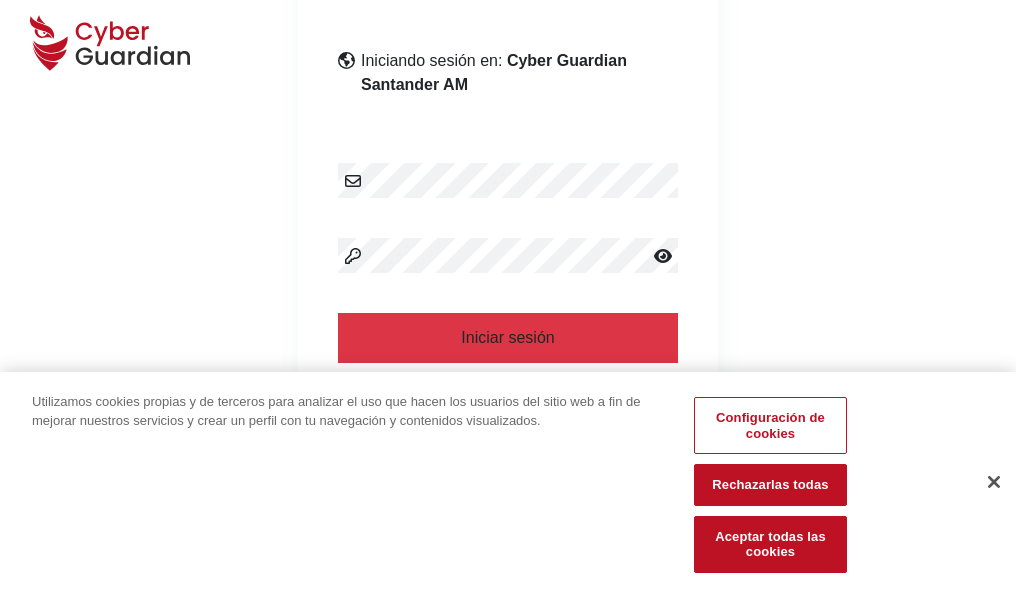click at bounding box center (994, 482) 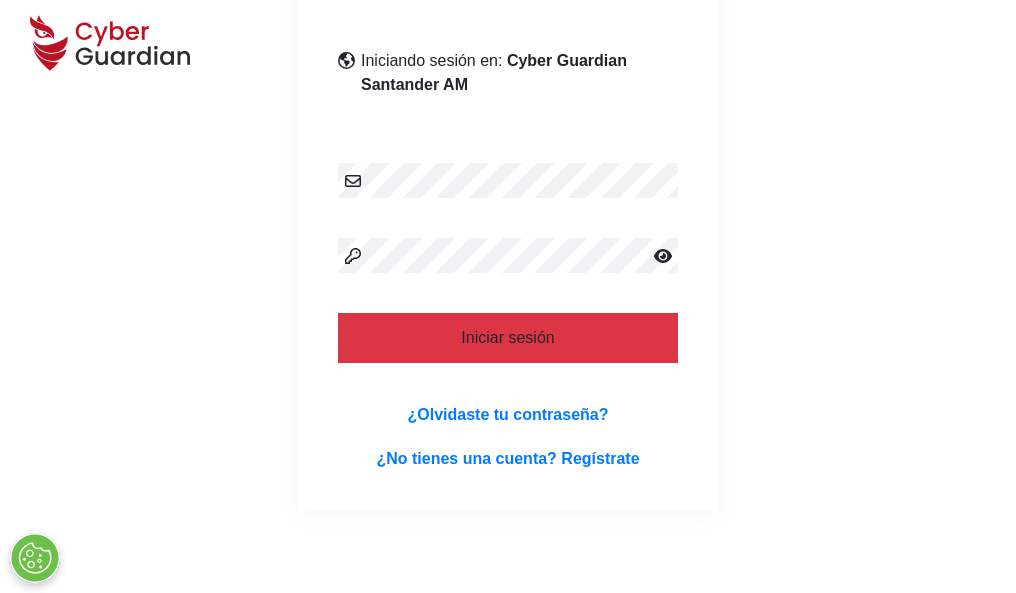 scroll, scrollTop: 389, scrollLeft: 0, axis: vertical 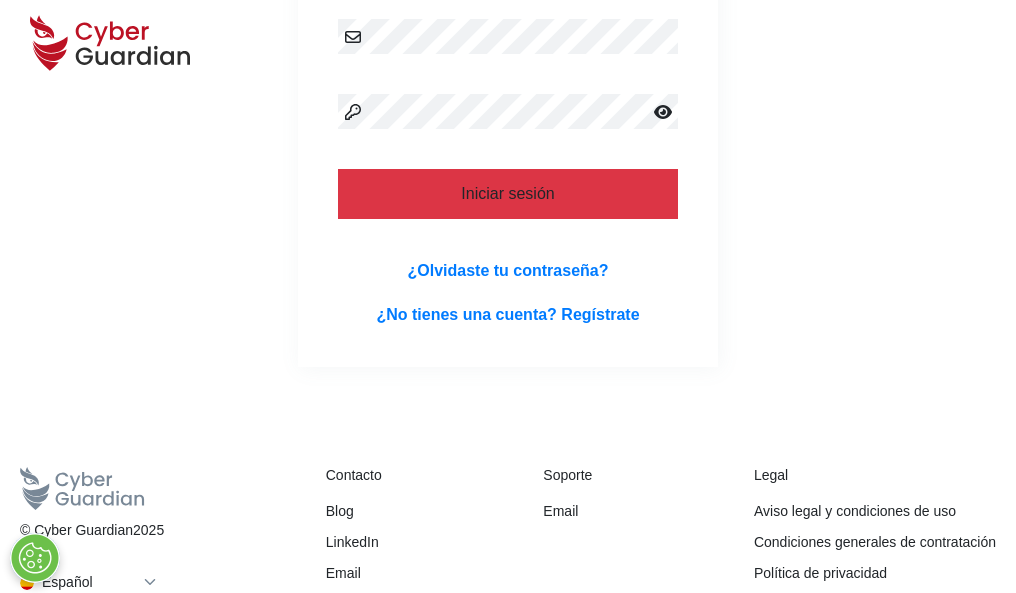 type 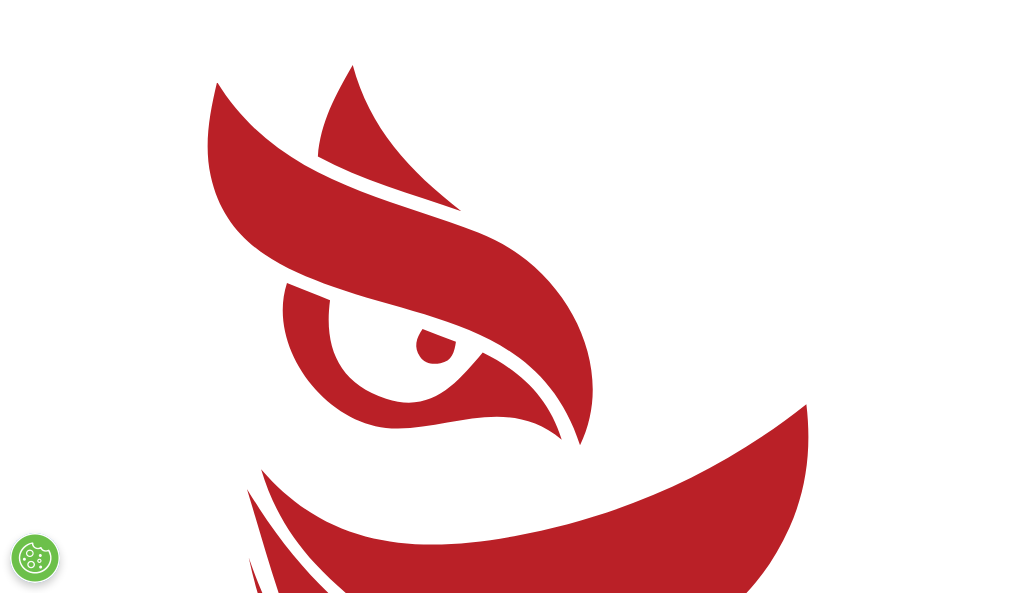 scroll, scrollTop: 0, scrollLeft: 0, axis: both 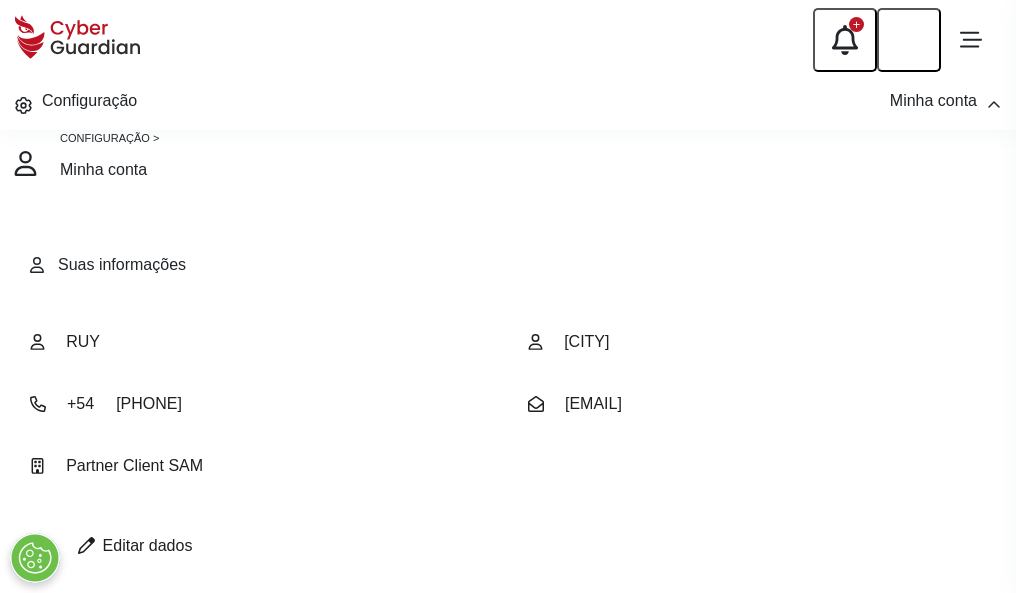 click at bounding box center (86, 545) 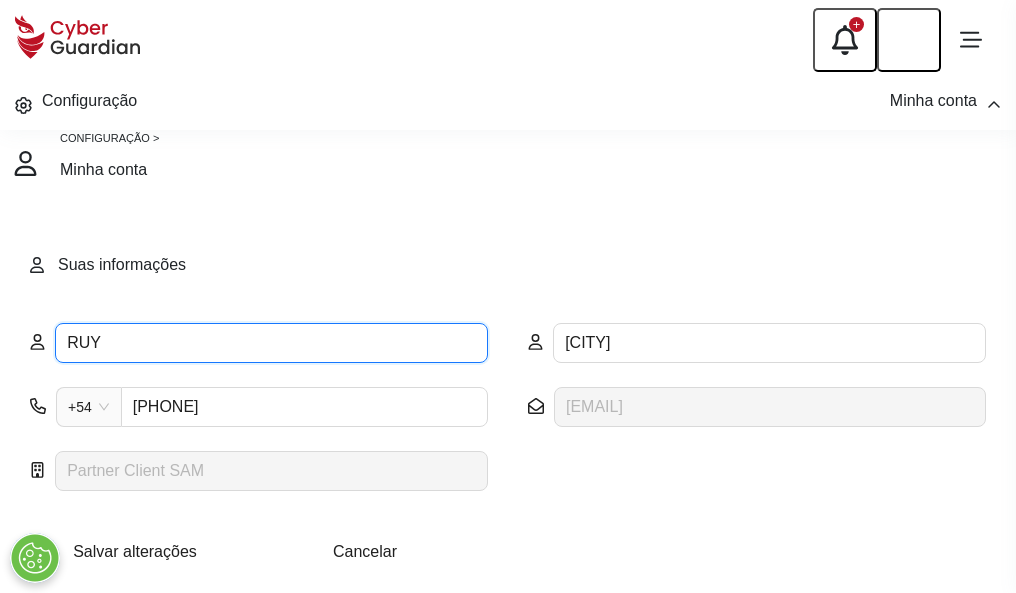 click on "RUY" at bounding box center [271, 343] 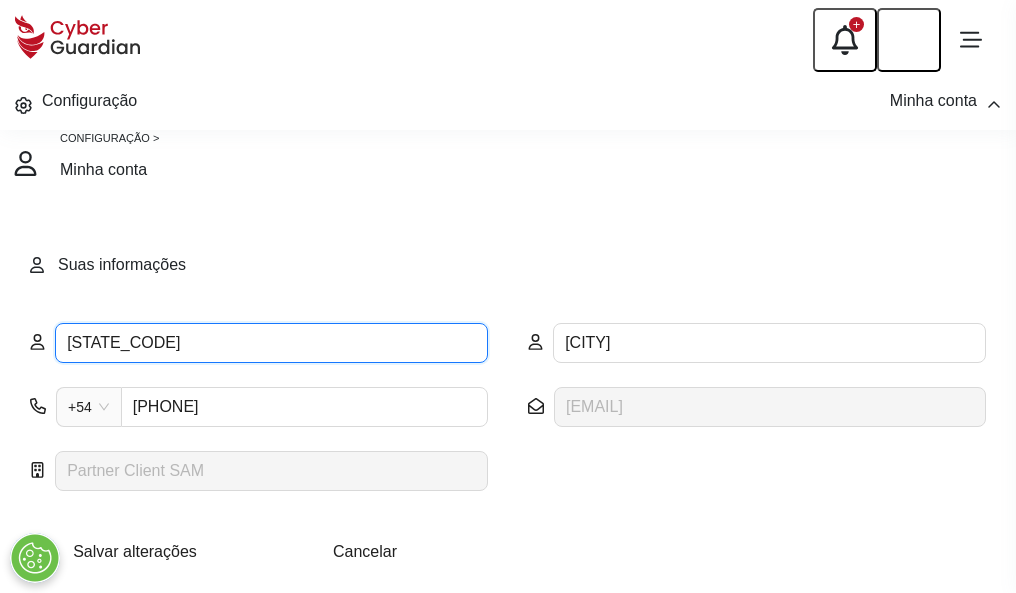type on "R" 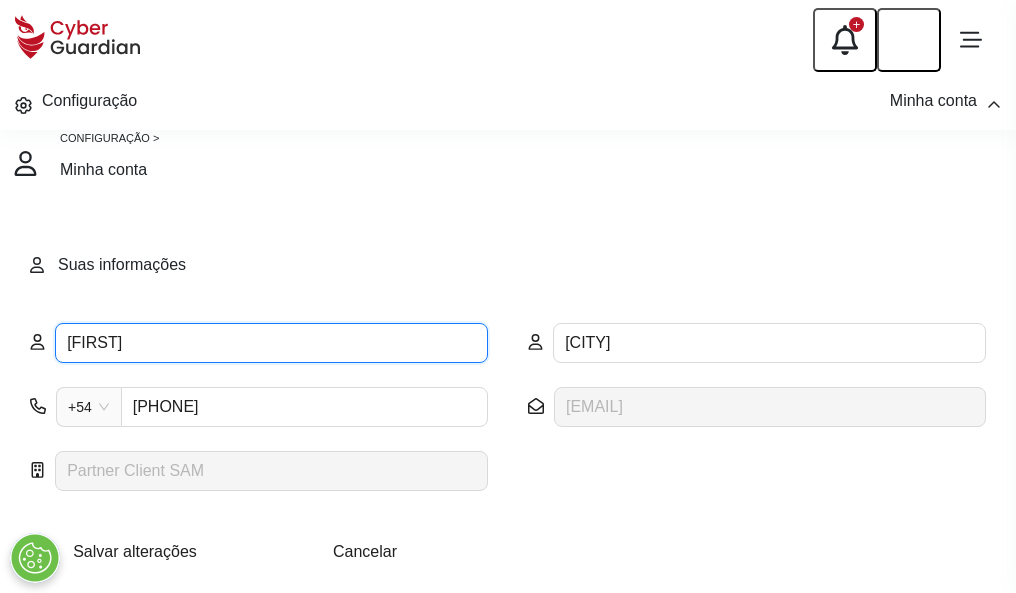 type on "Nando" 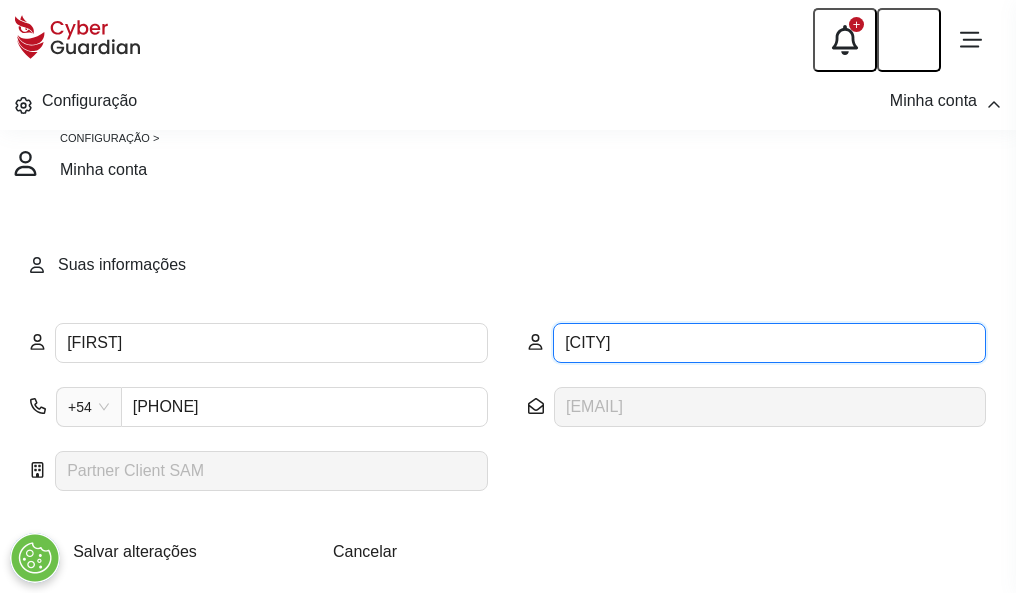 click on "BAYÓN" at bounding box center (769, 343) 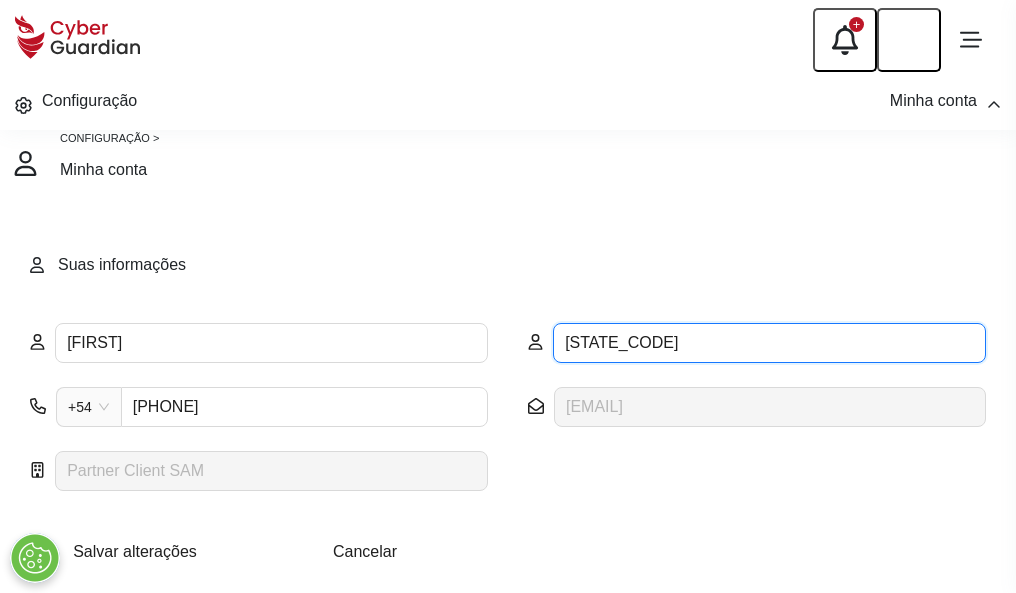 type on "B" 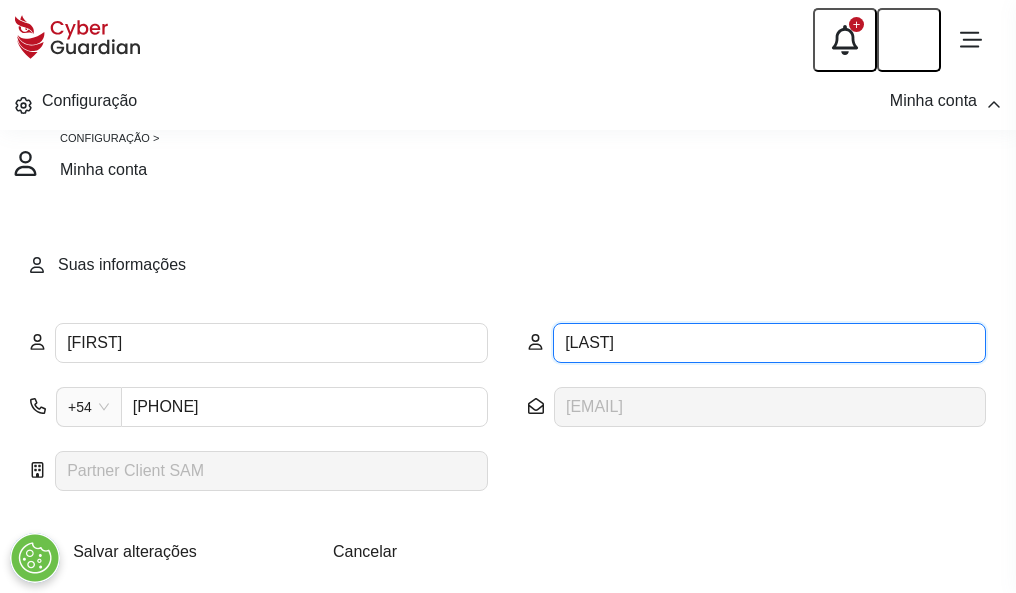 type on "Farré" 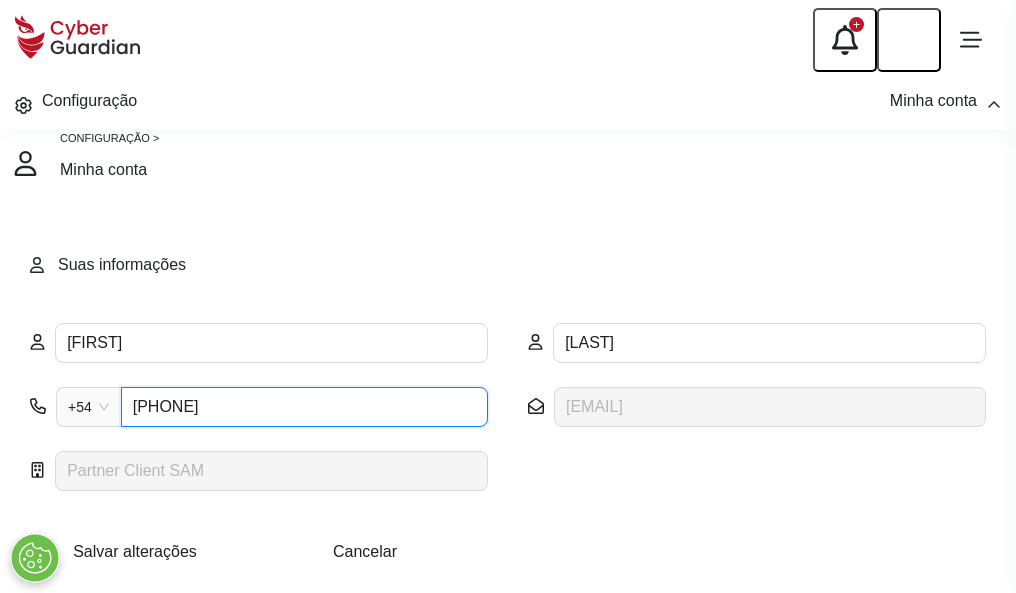 click on "4977968874" at bounding box center [304, 407] 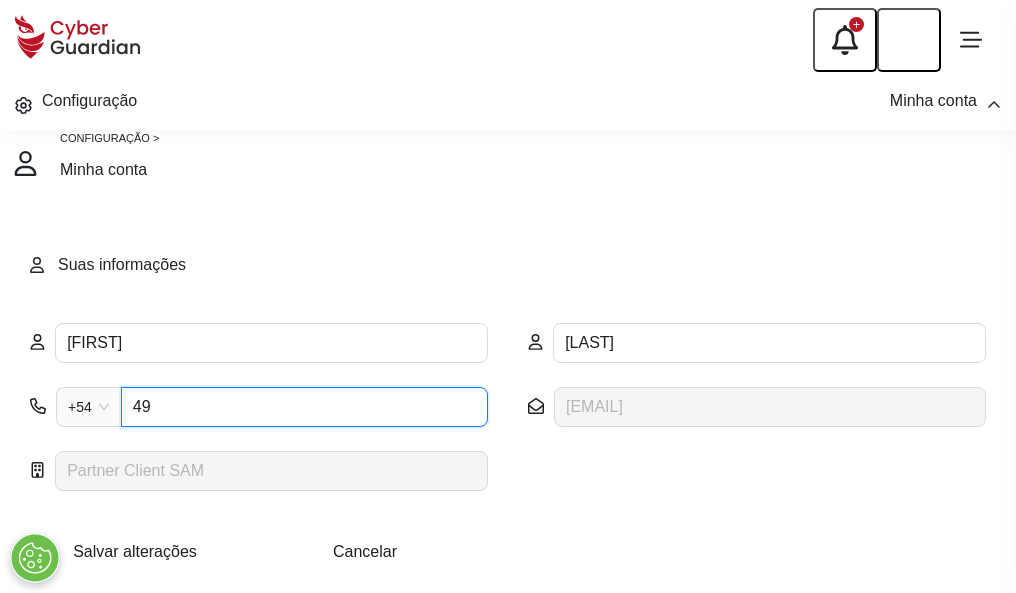 type on "4" 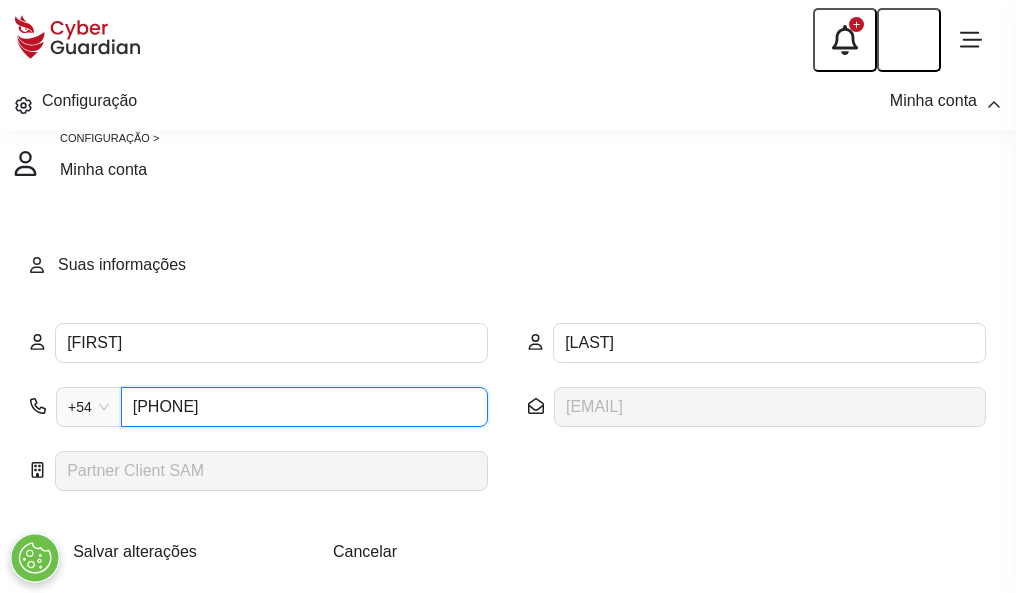 type on "4810958408" 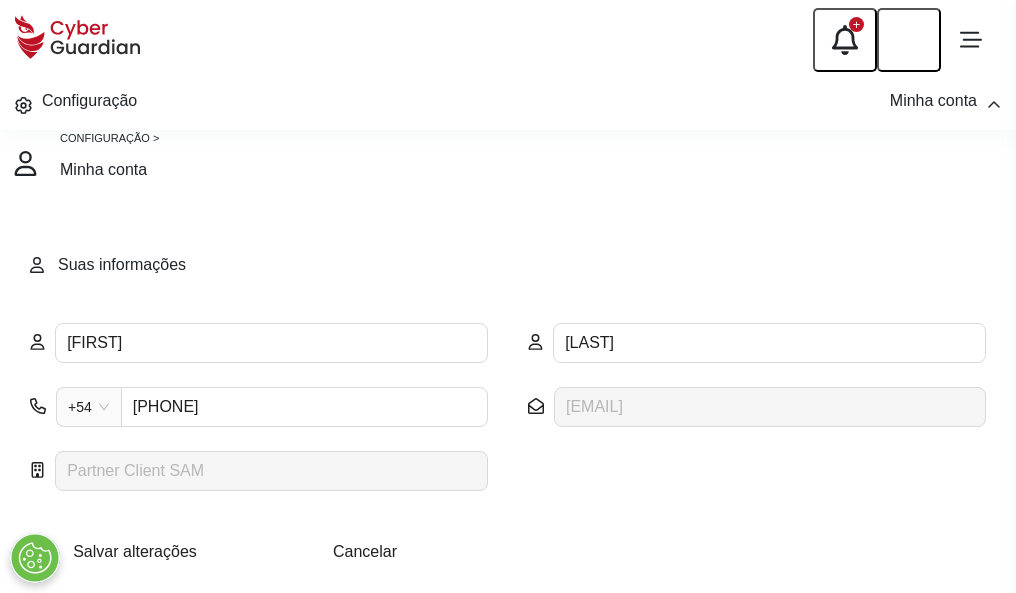 click on "Salvar alterações" at bounding box center [135, 551] 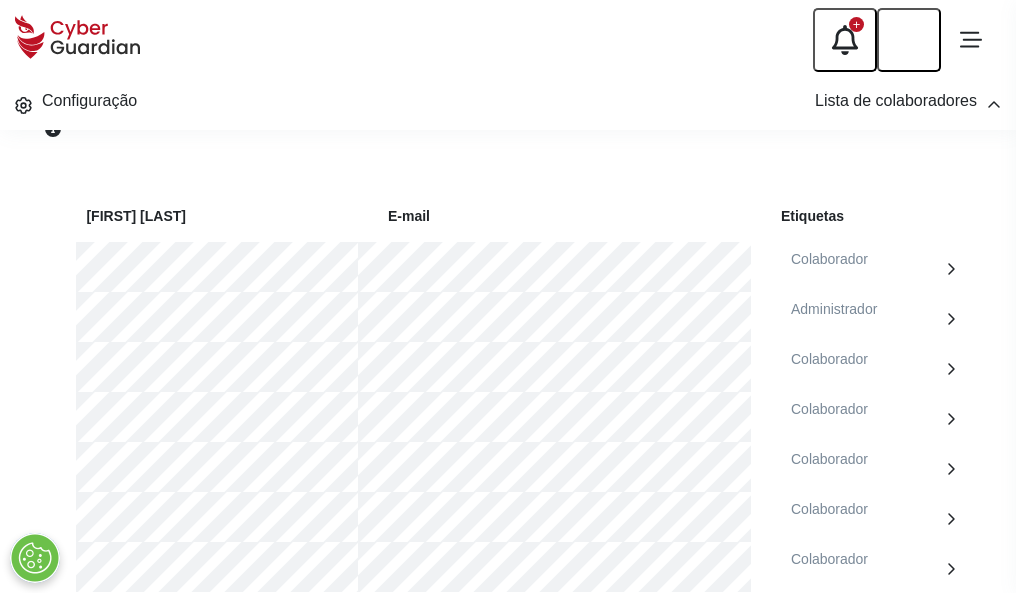 scroll, scrollTop: 856, scrollLeft: 0, axis: vertical 